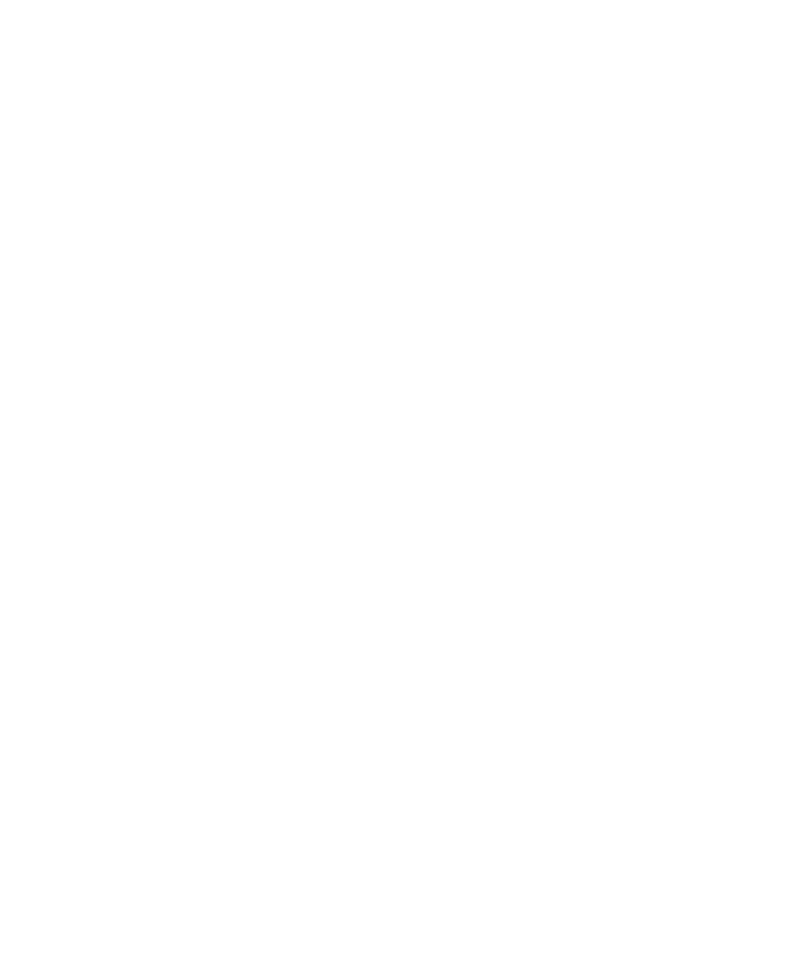 scroll, scrollTop: 0, scrollLeft: 0, axis: both 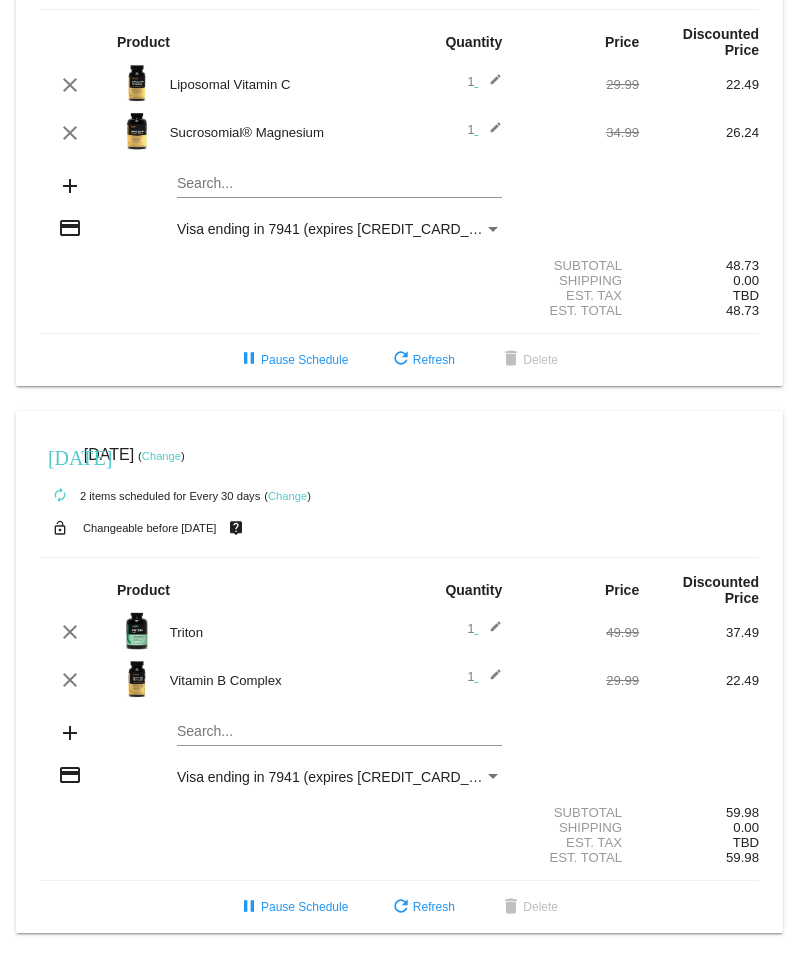 click on "Change" 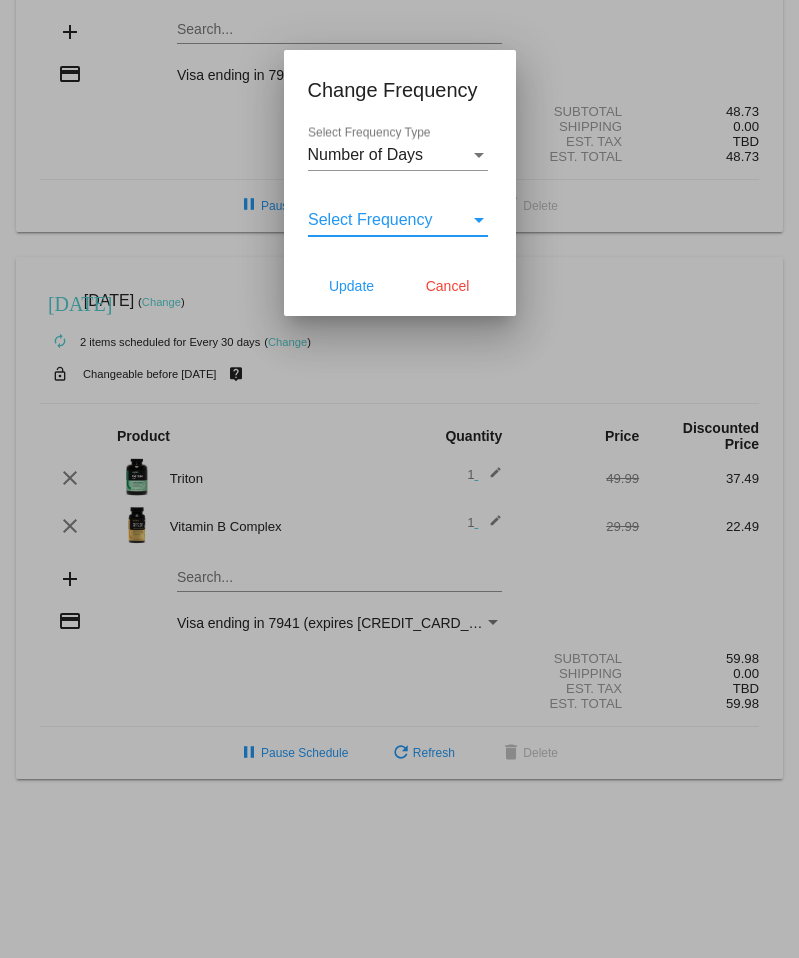 click on "Select Frequency" at bounding box center (370, 219) 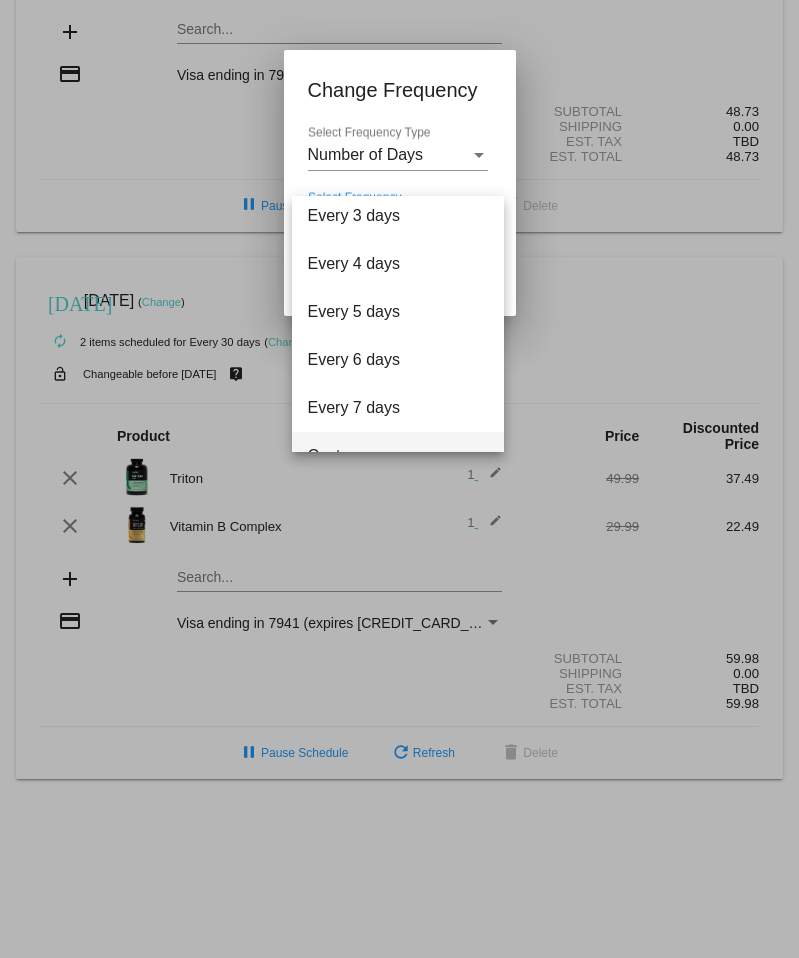 scroll, scrollTop: 80, scrollLeft: 0, axis: vertical 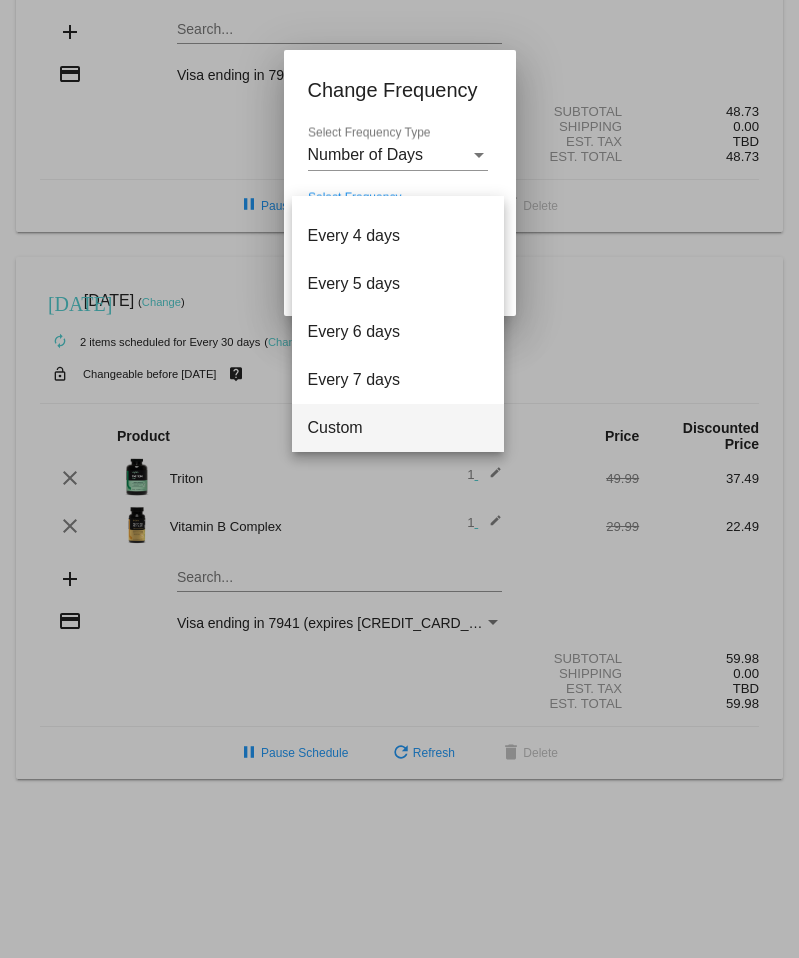 click on "Custom" at bounding box center [398, 428] 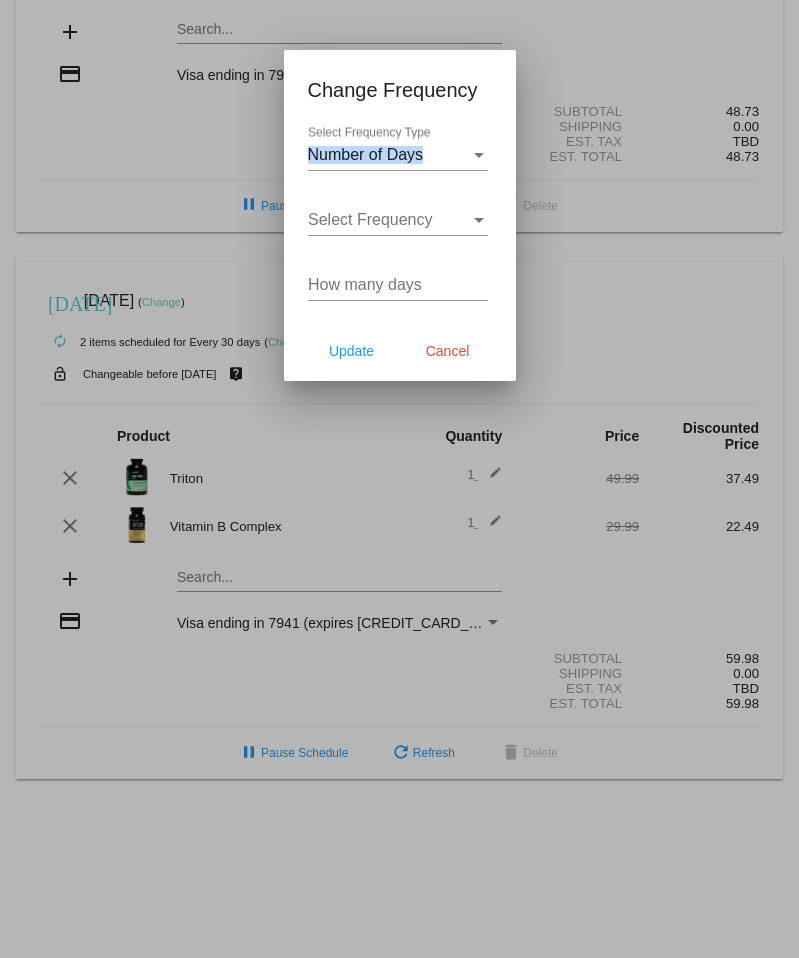 click on "Number of Days
Select Frequency Type" at bounding box center [398, 148] 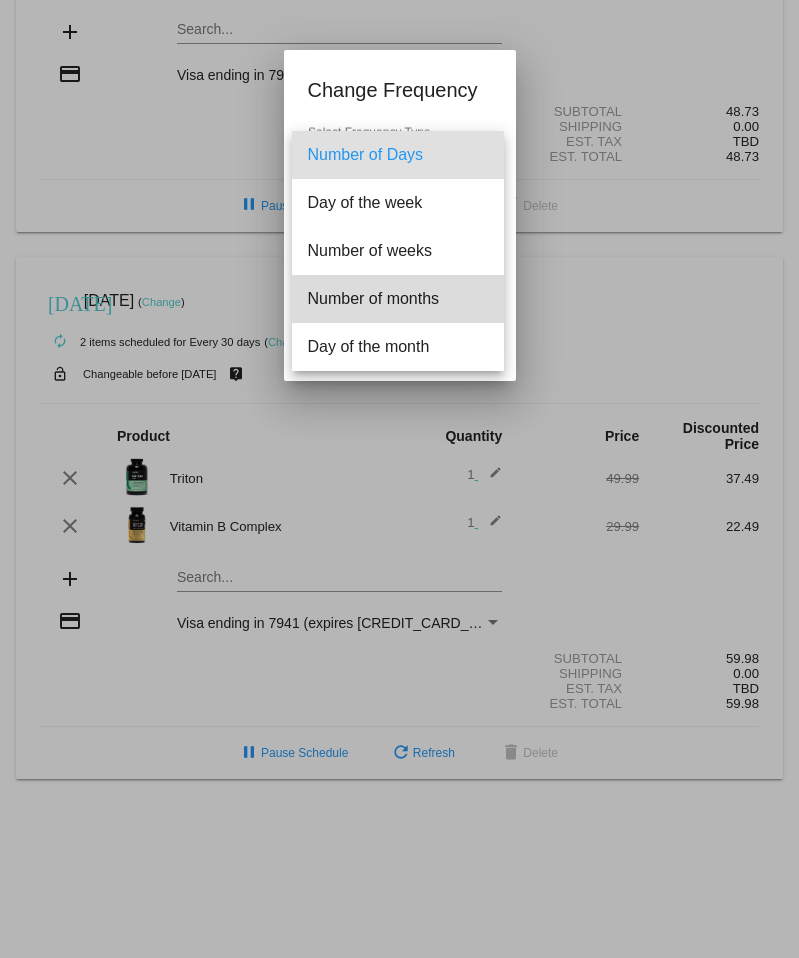 click on "Number of months" at bounding box center [398, 299] 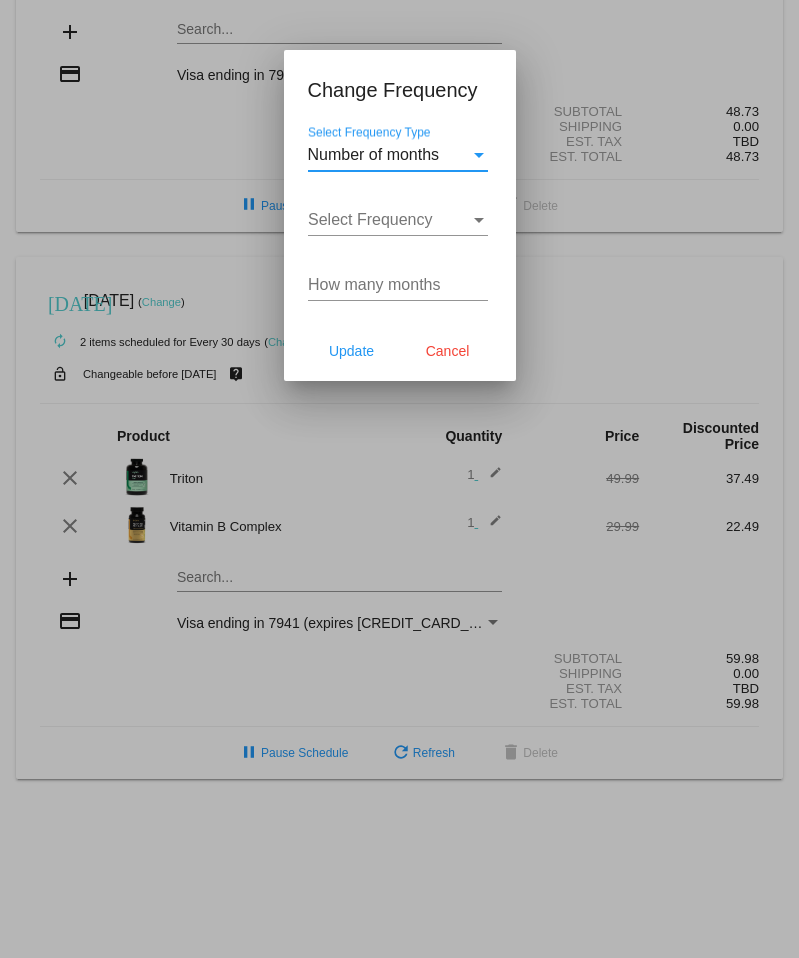 click on "Select Frequency" at bounding box center (389, 220) 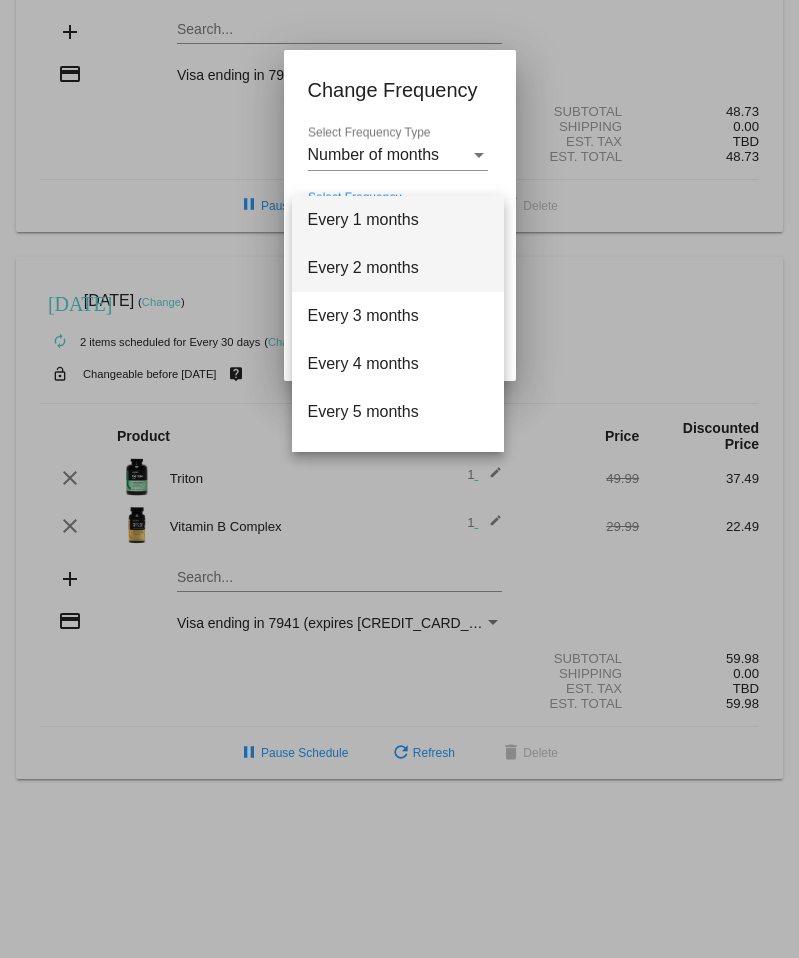 click on "Every 2 months" at bounding box center [398, 268] 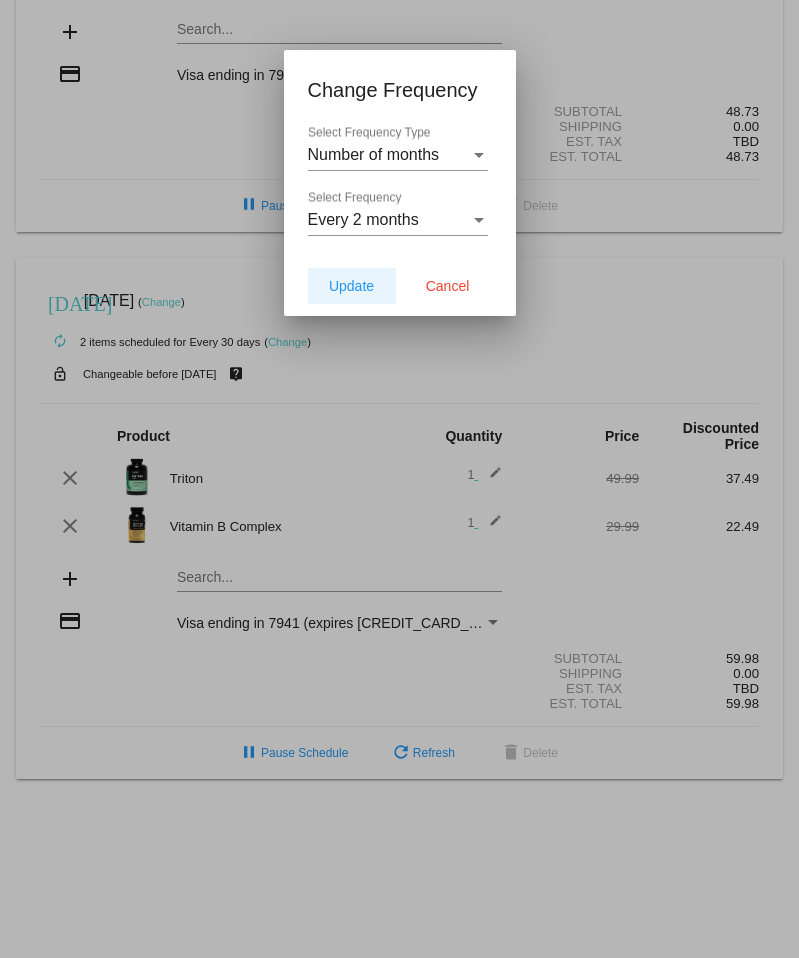 click on "Update" 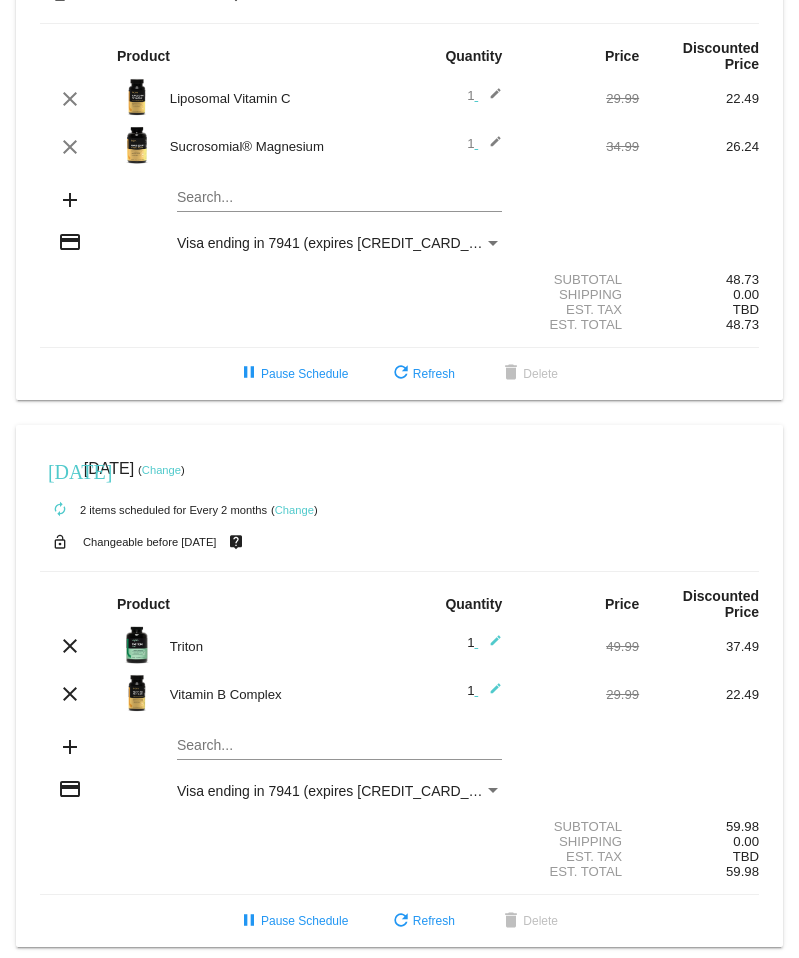 scroll, scrollTop: 154, scrollLeft: 0, axis: vertical 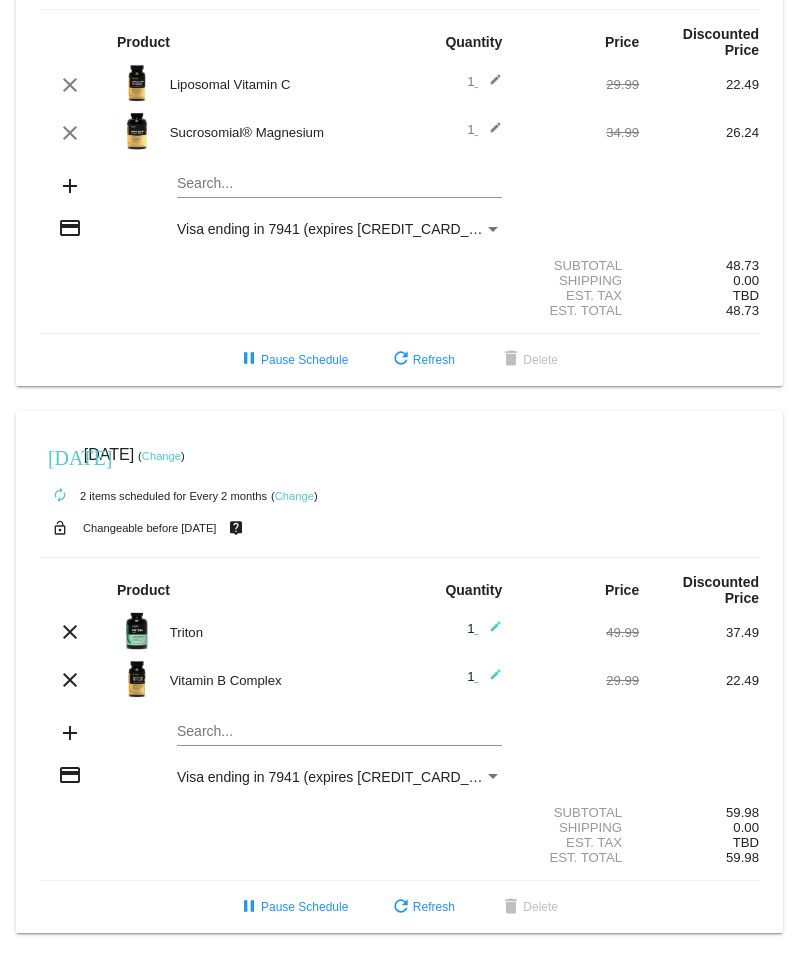 click on "Change" 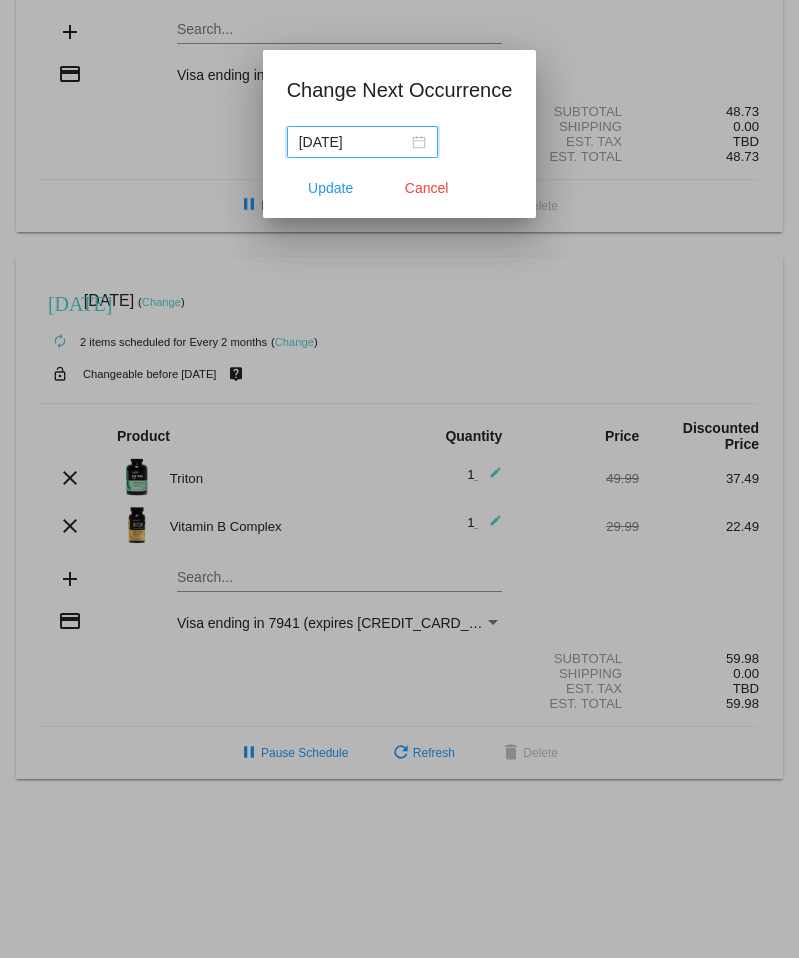 click on "[DATE]" at bounding box center [362, 142] 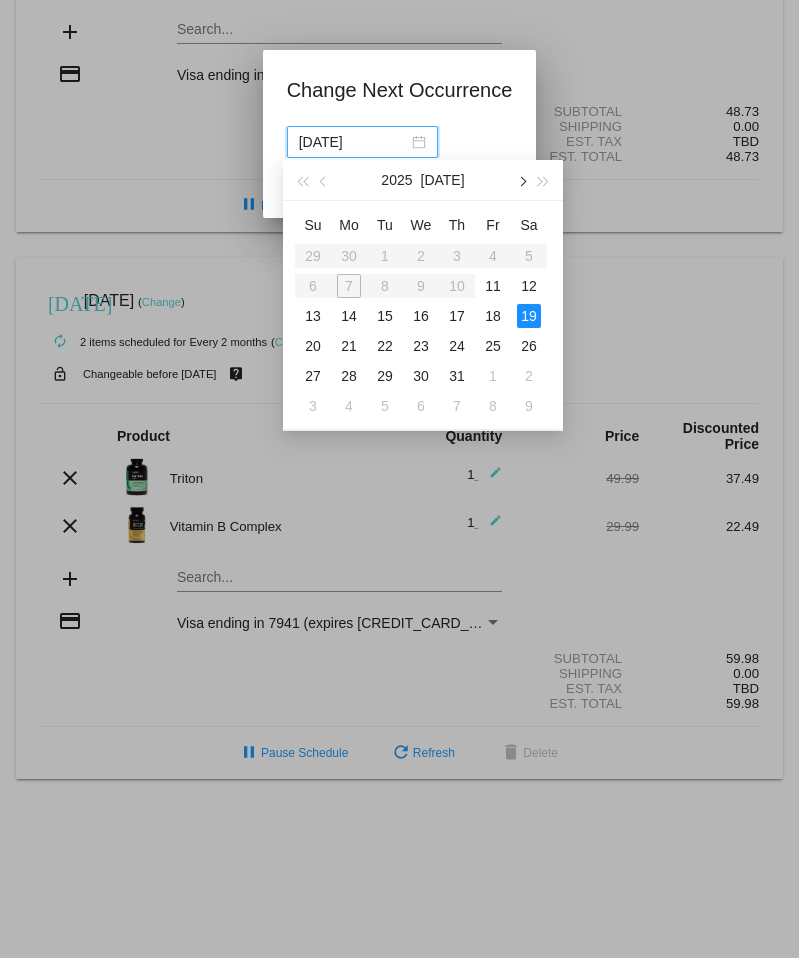 click at bounding box center [521, 180] 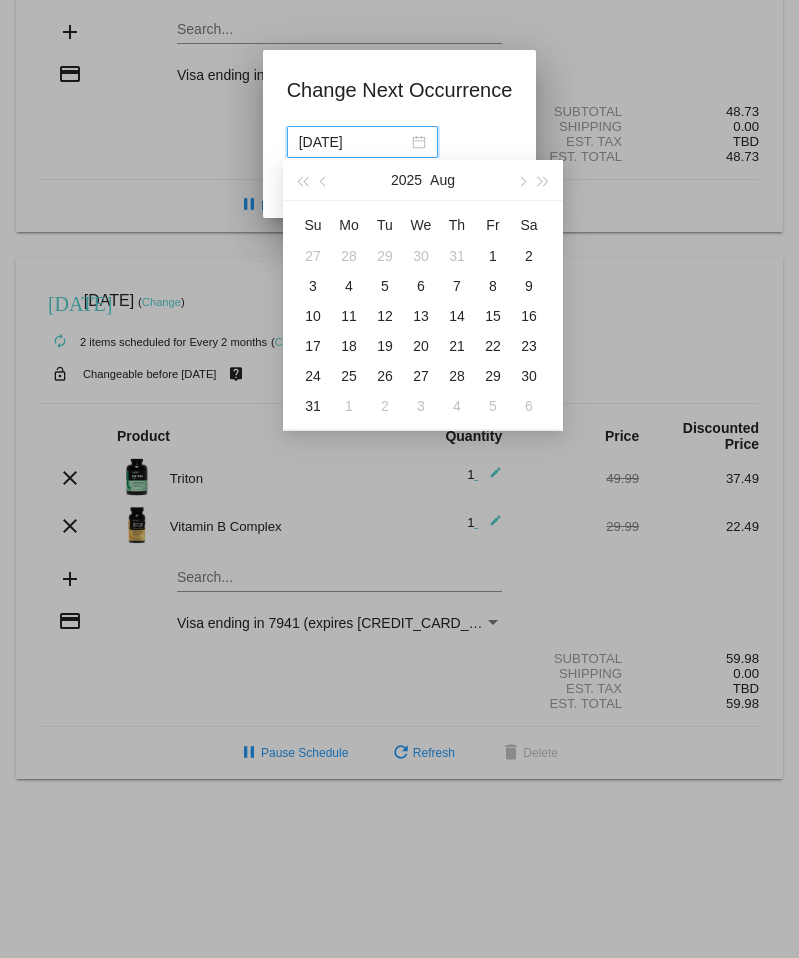 drag, startPoint x: 389, startPoint y: 346, endPoint x: 389, endPoint y: 331, distance: 15 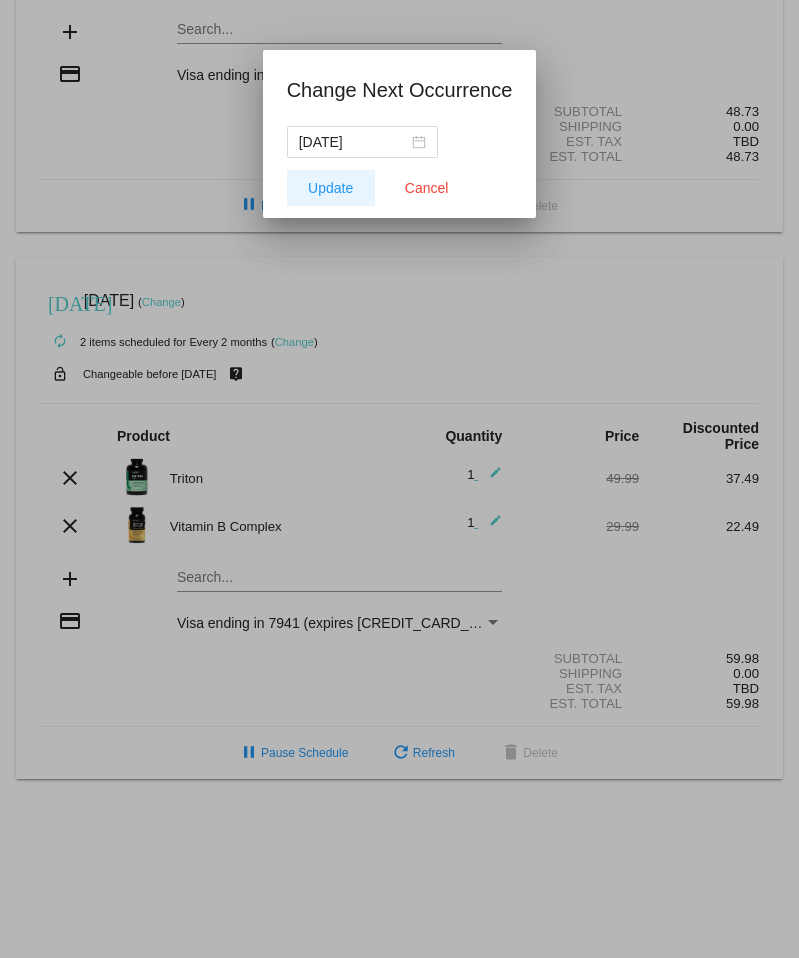 click on "Update" 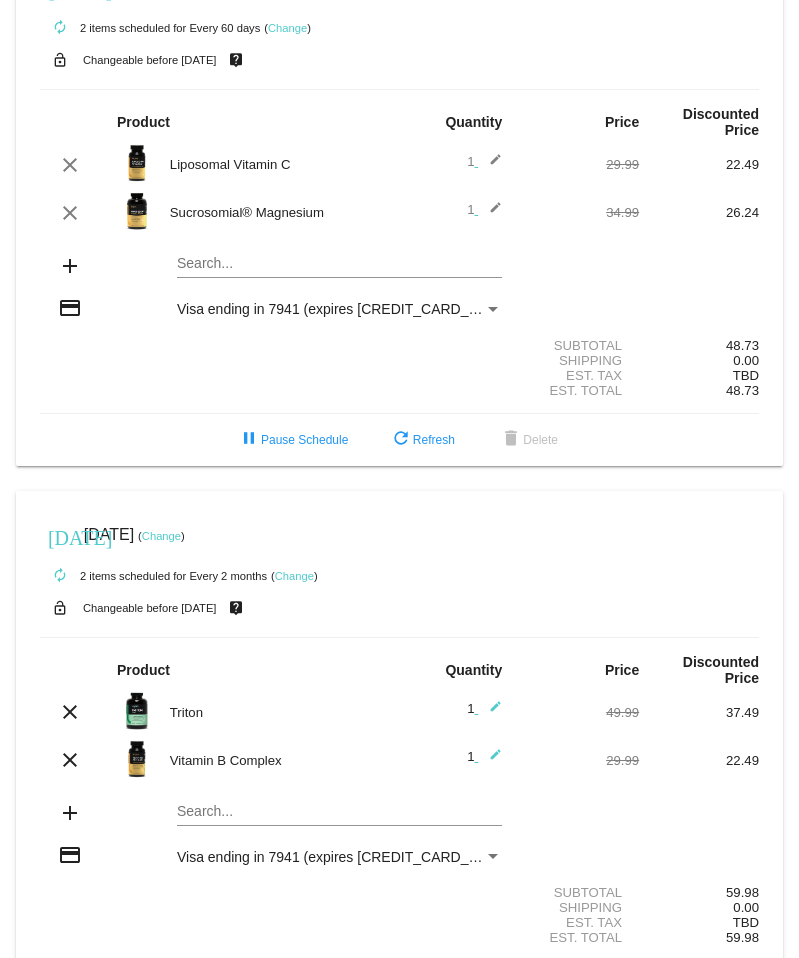 scroll, scrollTop: 0, scrollLeft: 0, axis: both 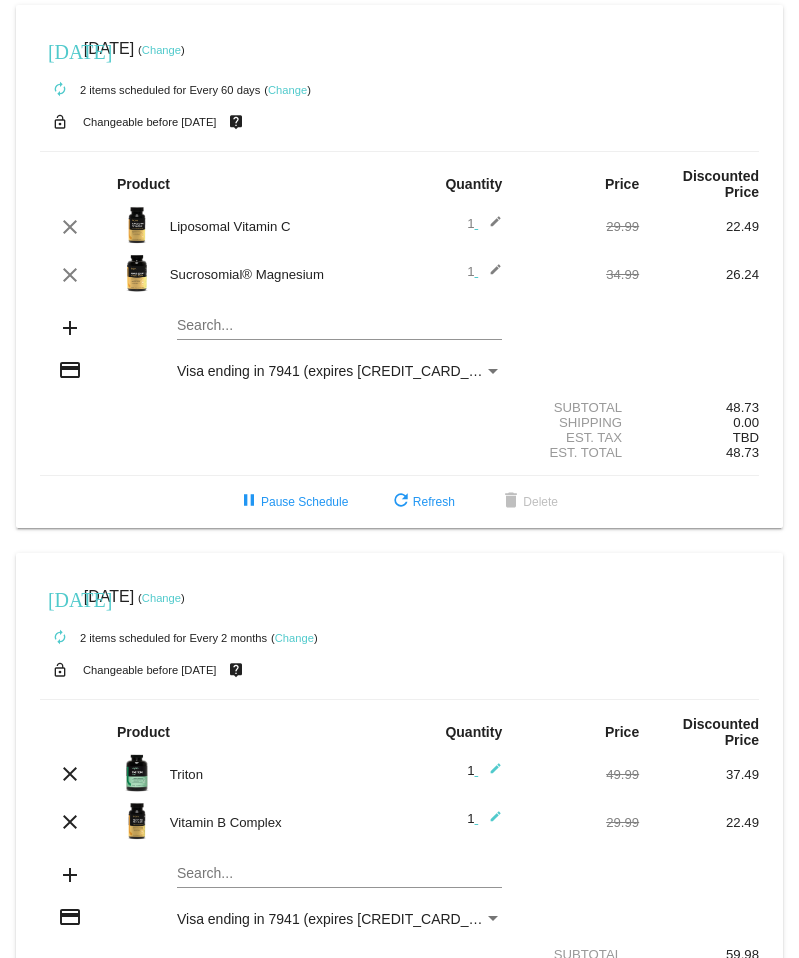 click on "Change" 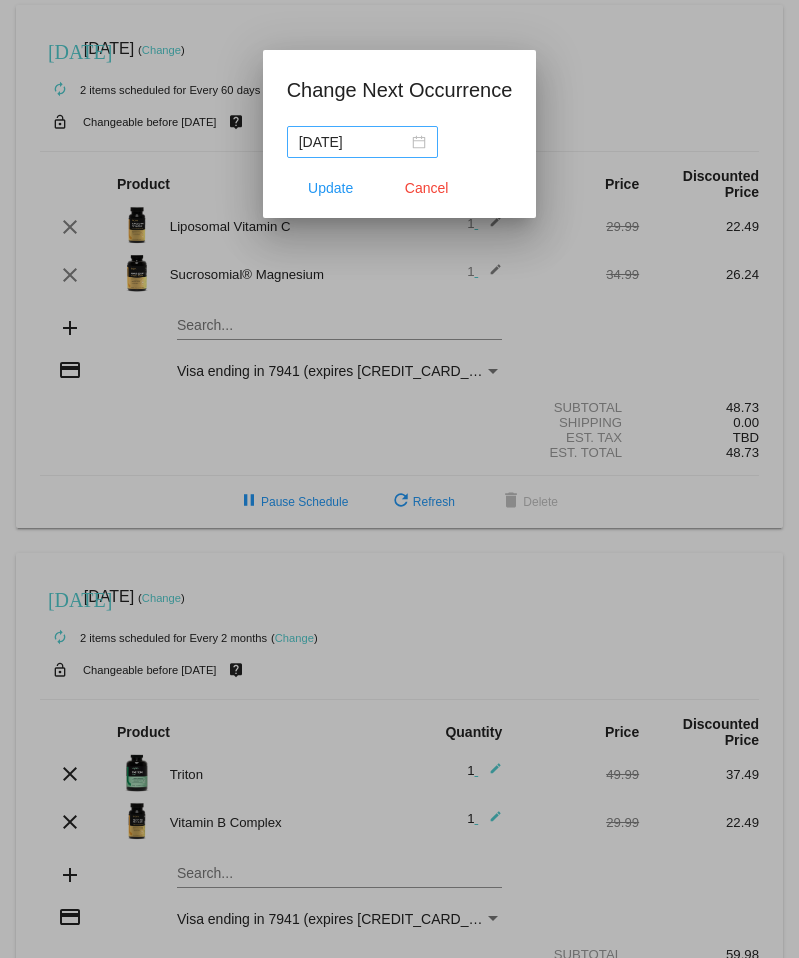 click on "[DATE]" at bounding box center (362, 142) 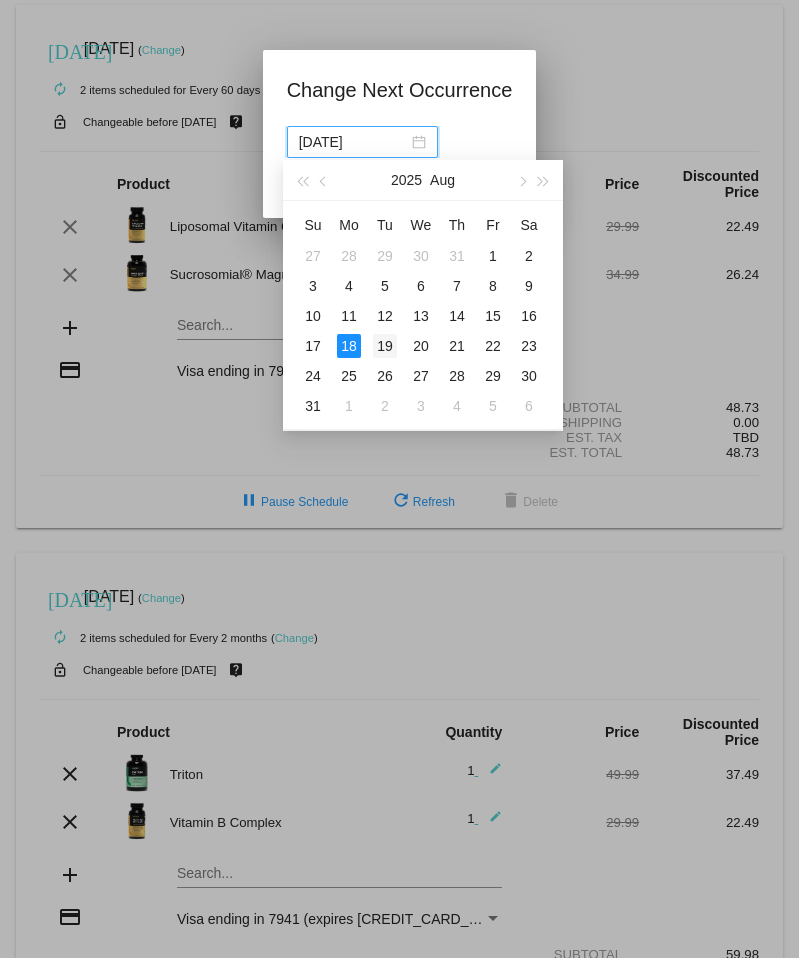 click on "19" at bounding box center [385, 346] 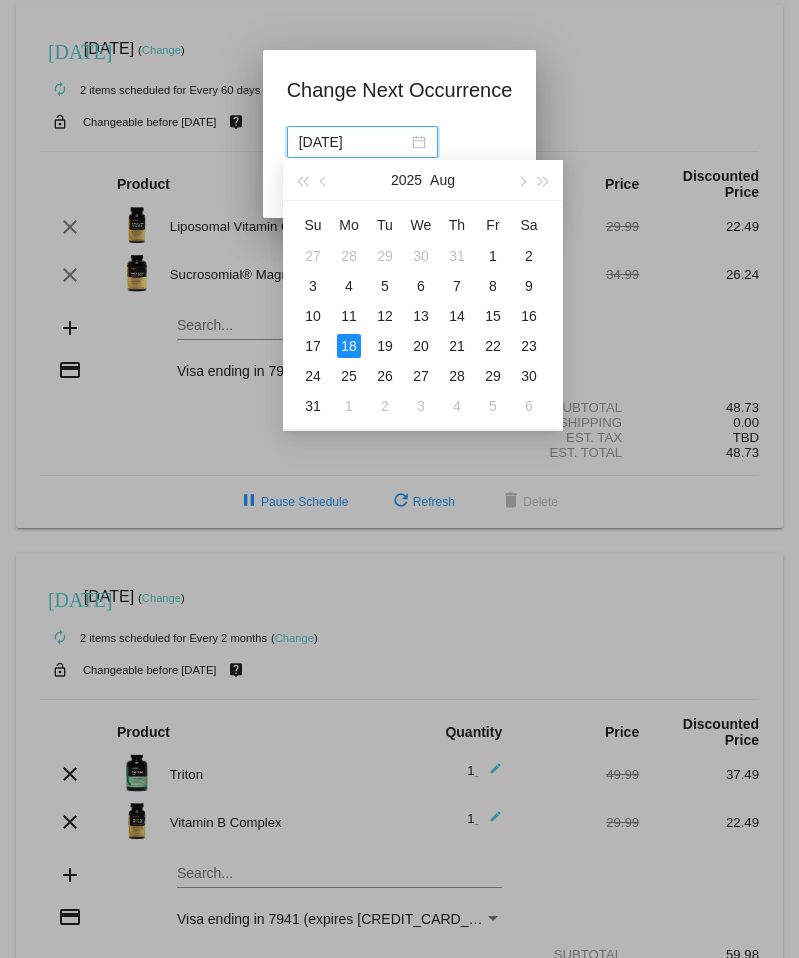 type on "[DATE]" 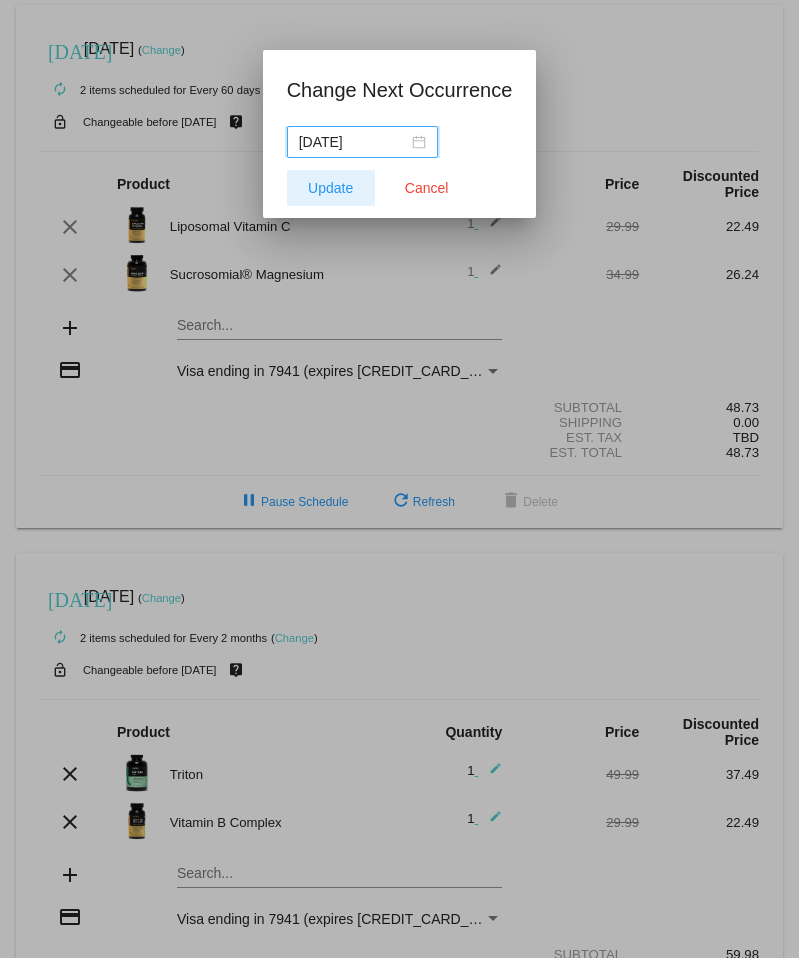 click on "Update" 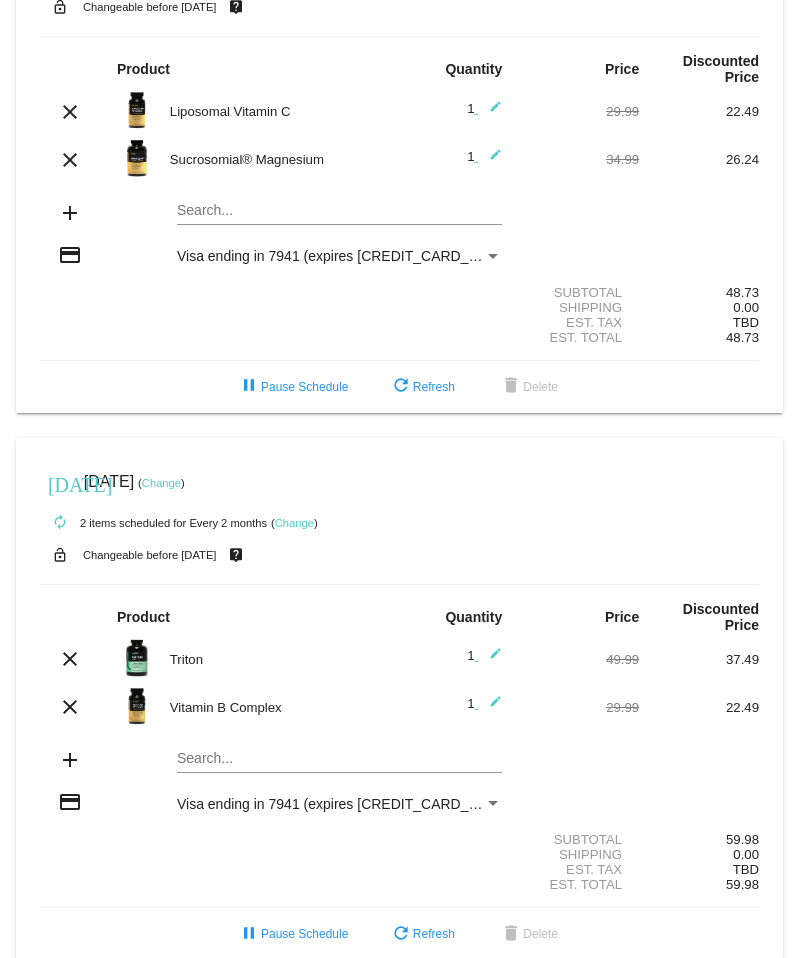 scroll, scrollTop: 154, scrollLeft: 0, axis: vertical 